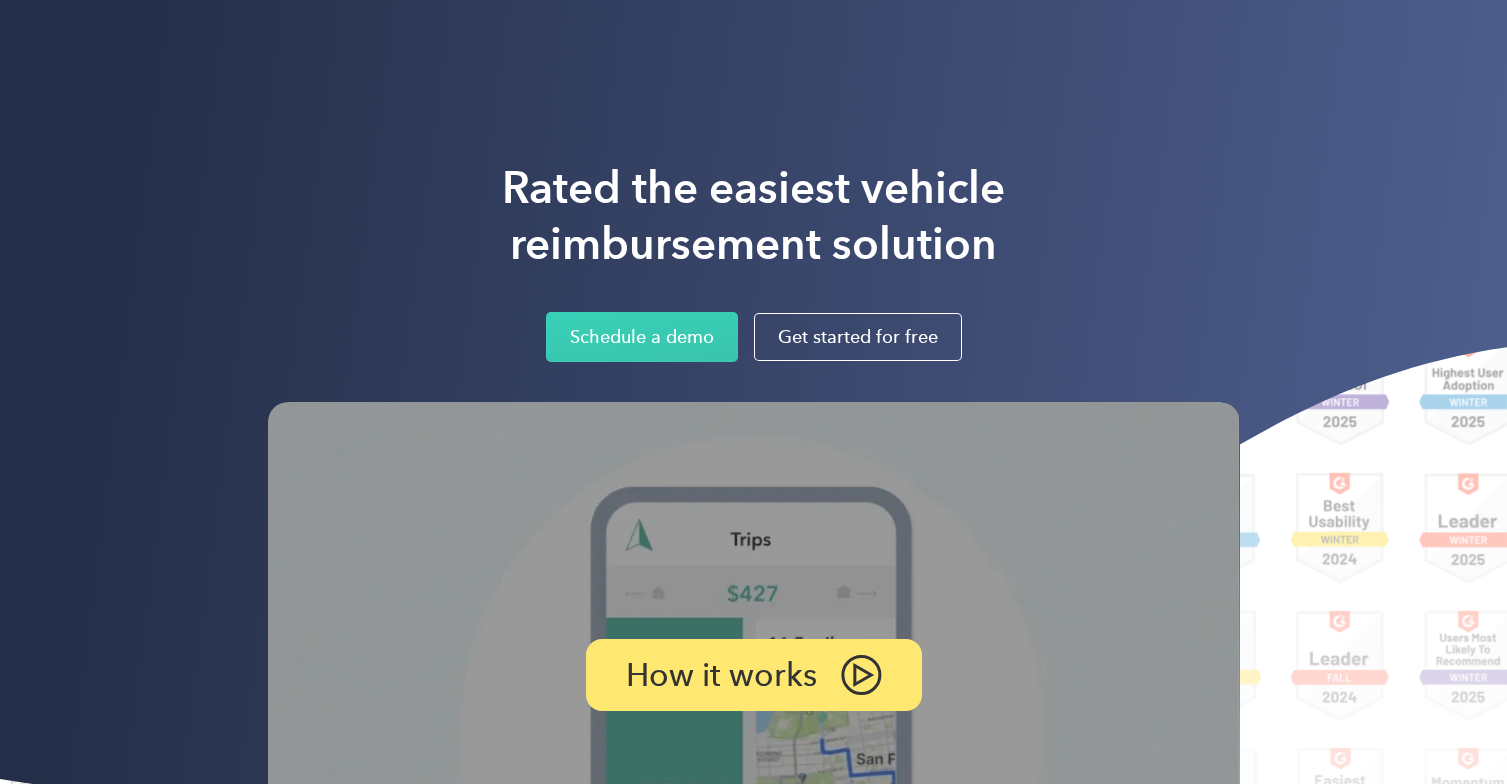 scroll, scrollTop: 0, scrollLeft: 0, axis: both 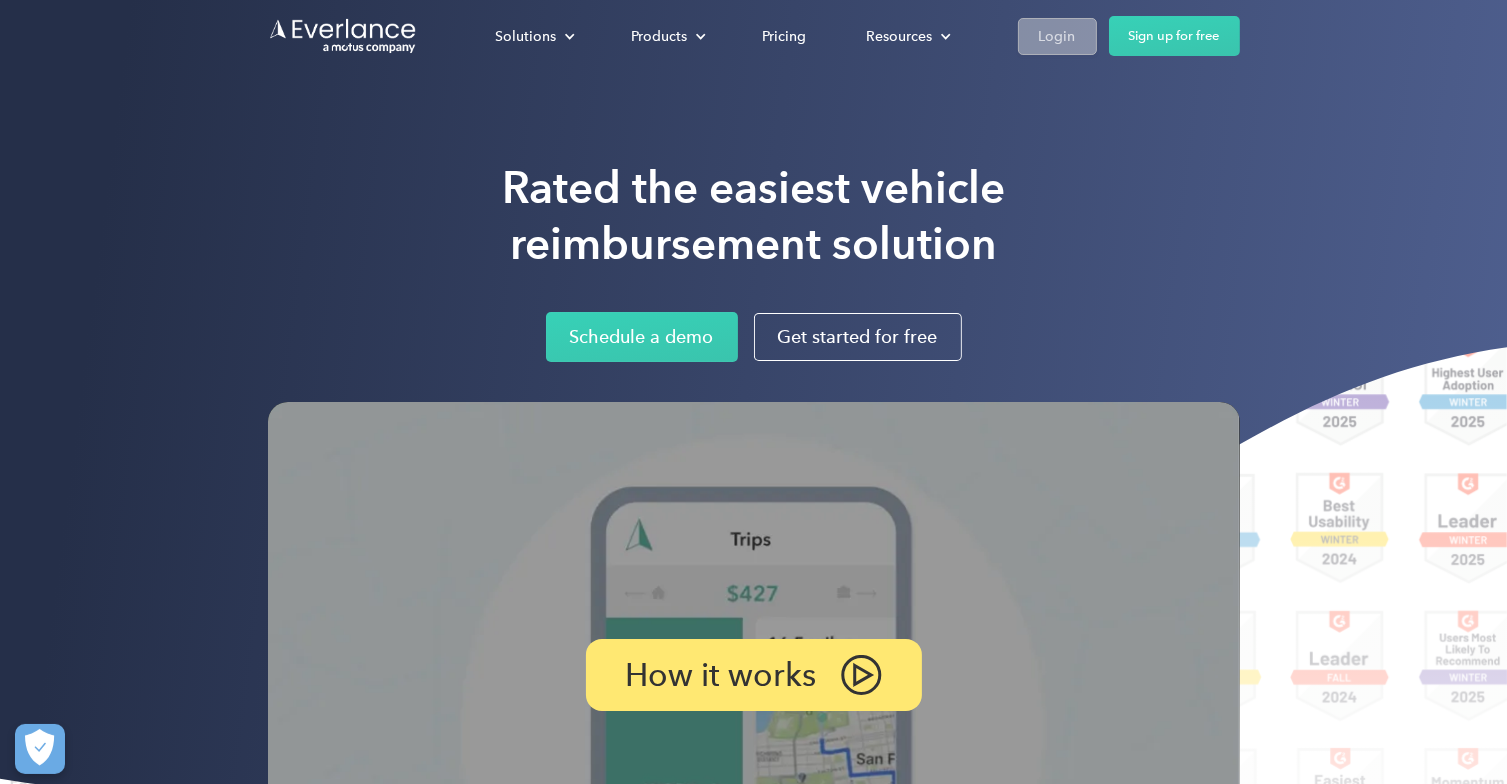 click on "Login" at bounding box center [1057, 36] 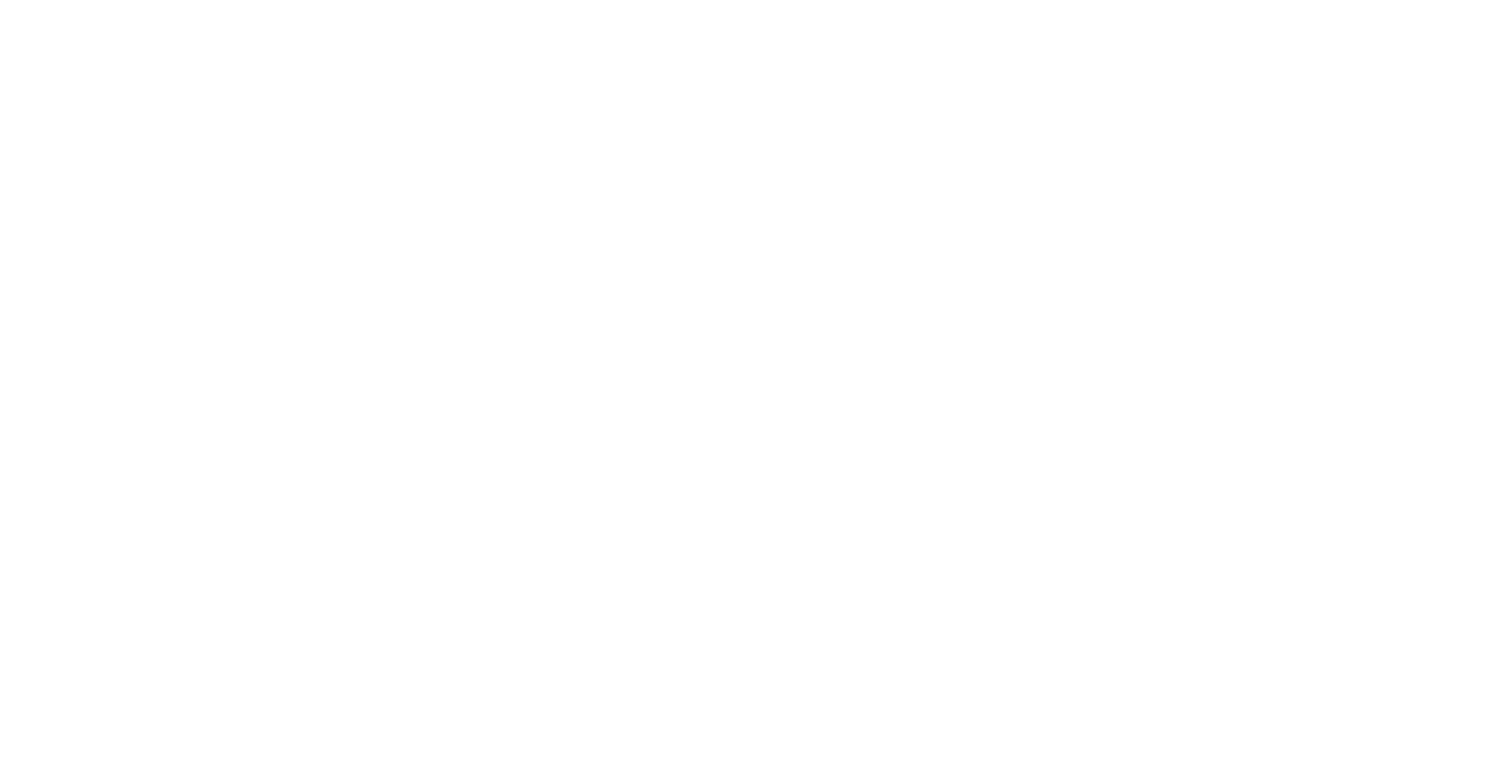 scroll, scrollTop: 0, scrollLeft: 0, axis: both 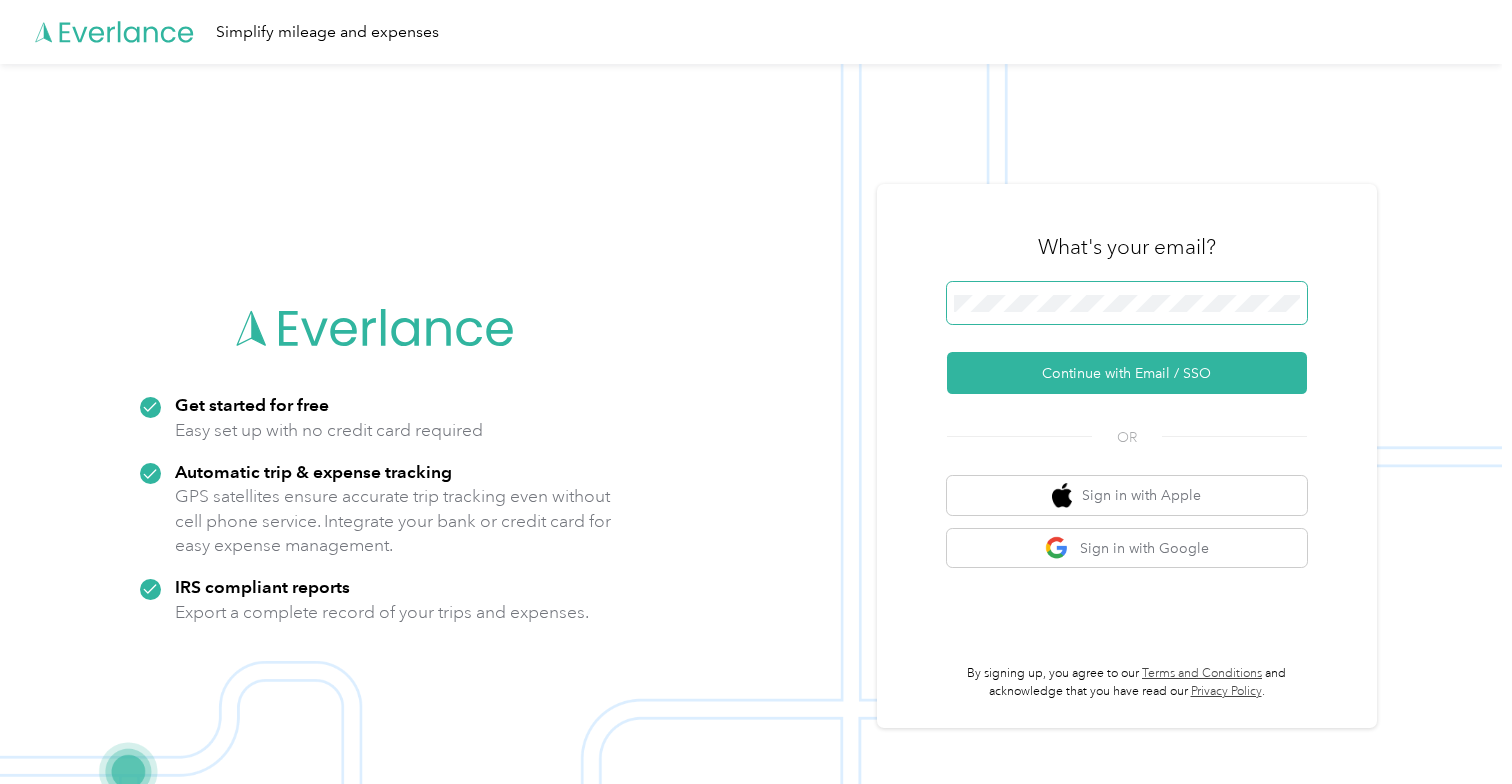 click at bounding box center [0, 848] 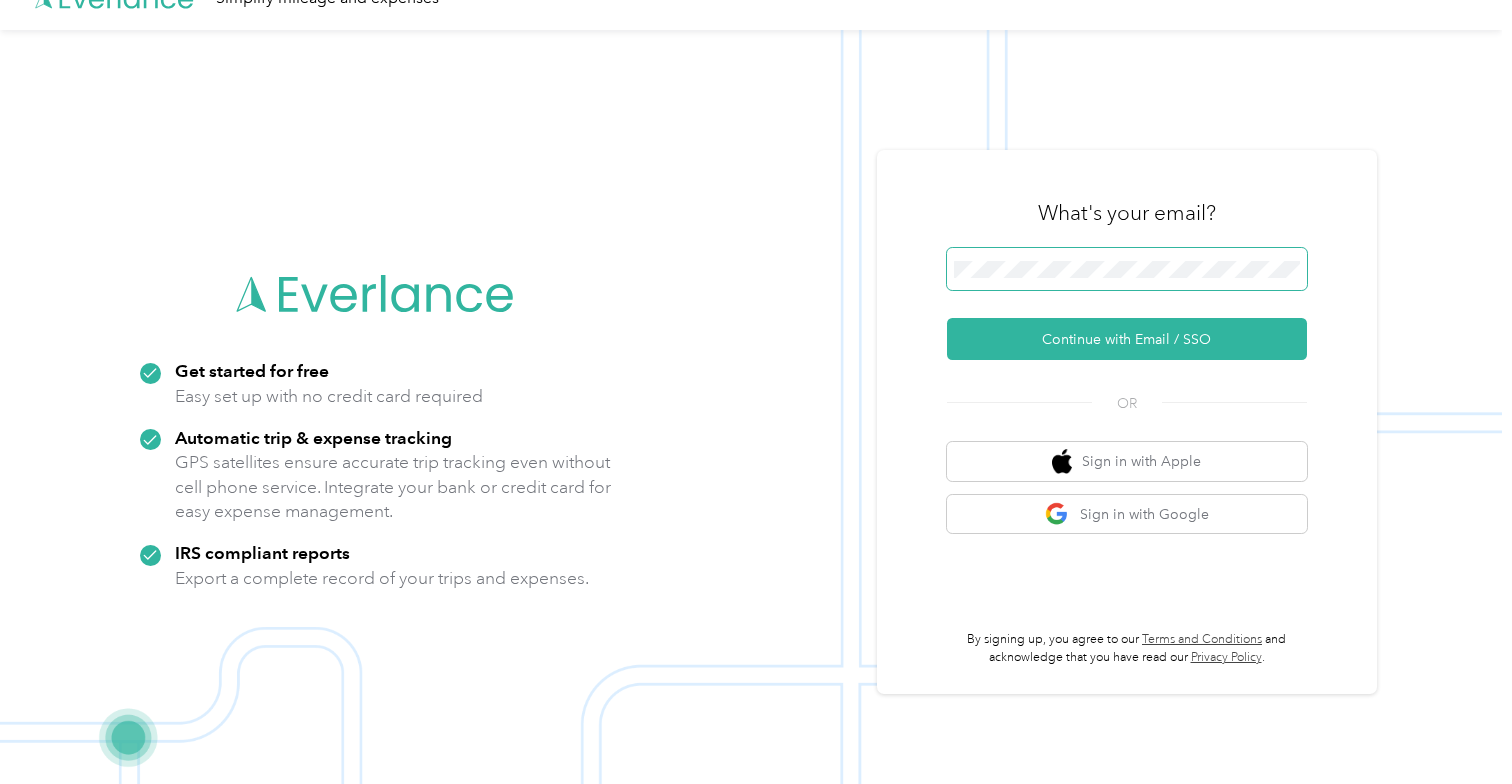 scroll, scrollTop: 64, scrollLeft: 0, axis: vertical 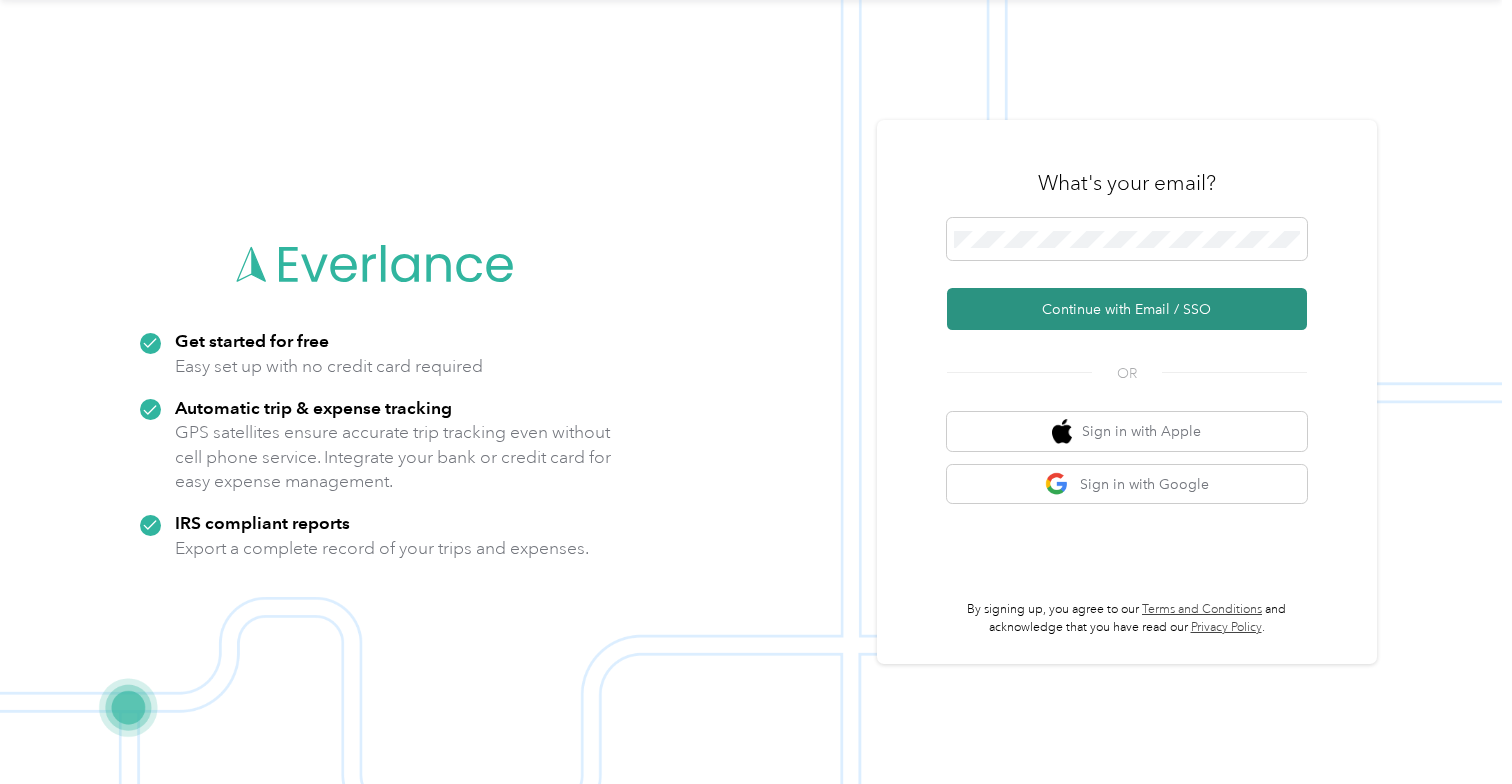 click on "Continue with Email / SSO" at bounding box center (1127, 309) 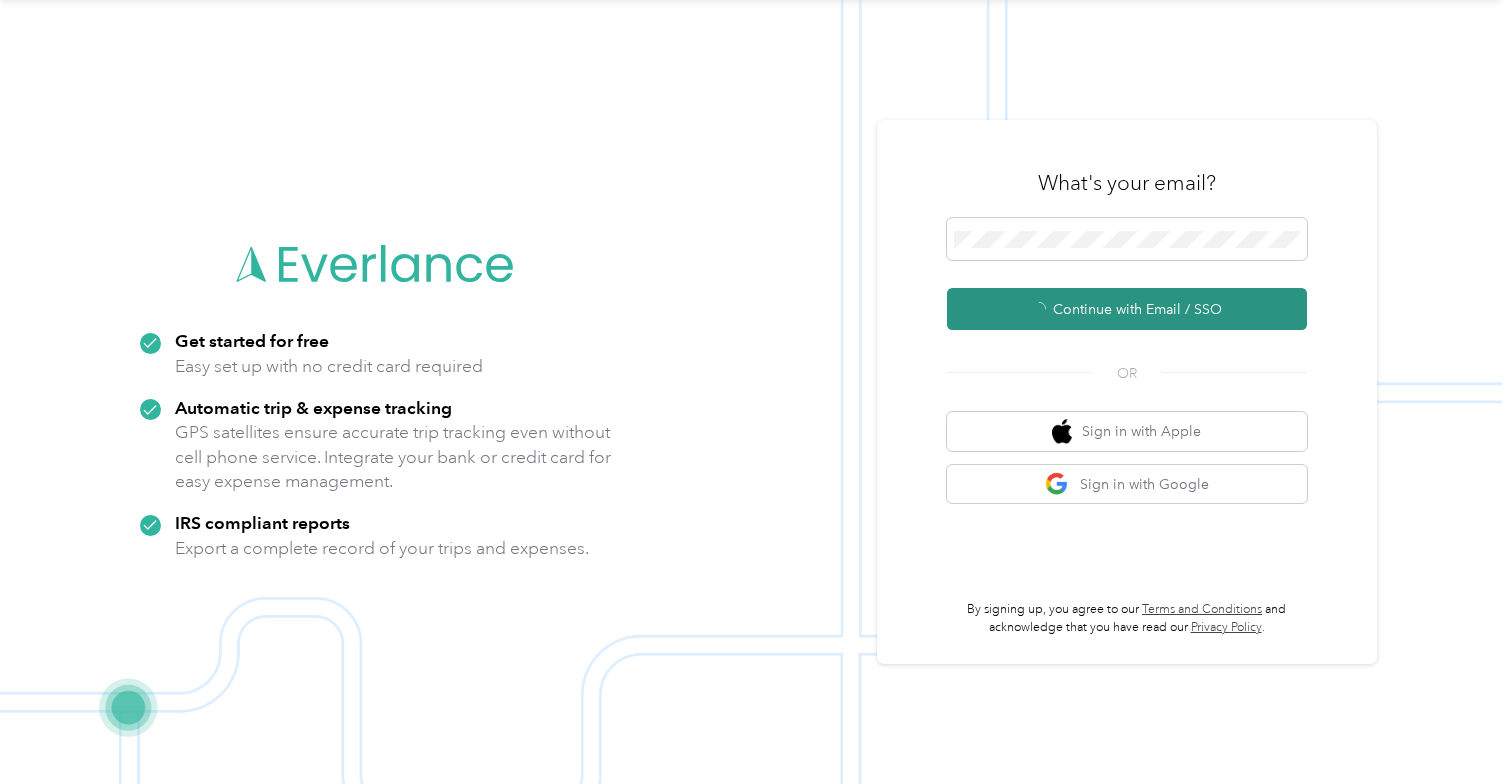 scroll, scrollTop: 0, scrollLeft: 0, axis: both 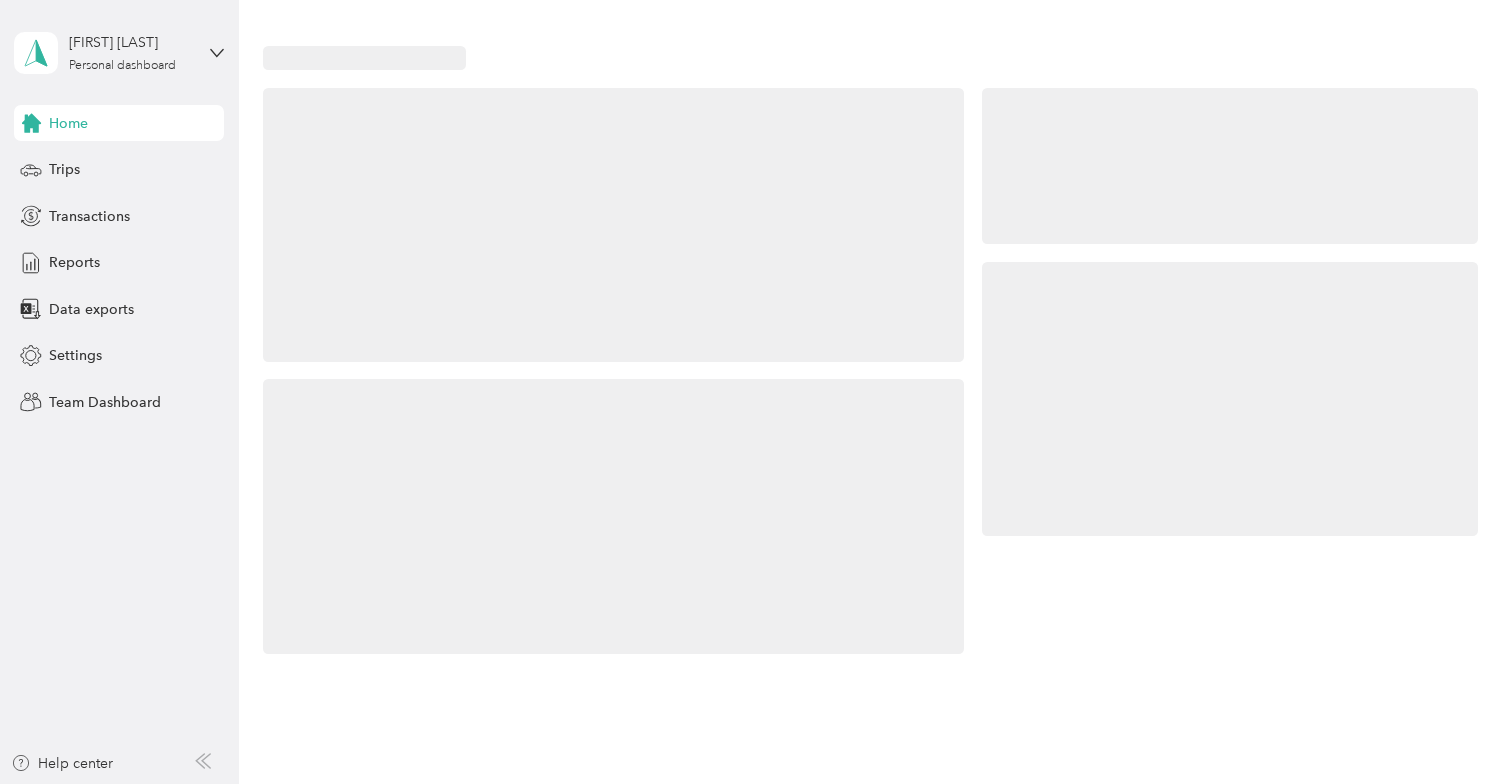click at bounding box center [613, 516] 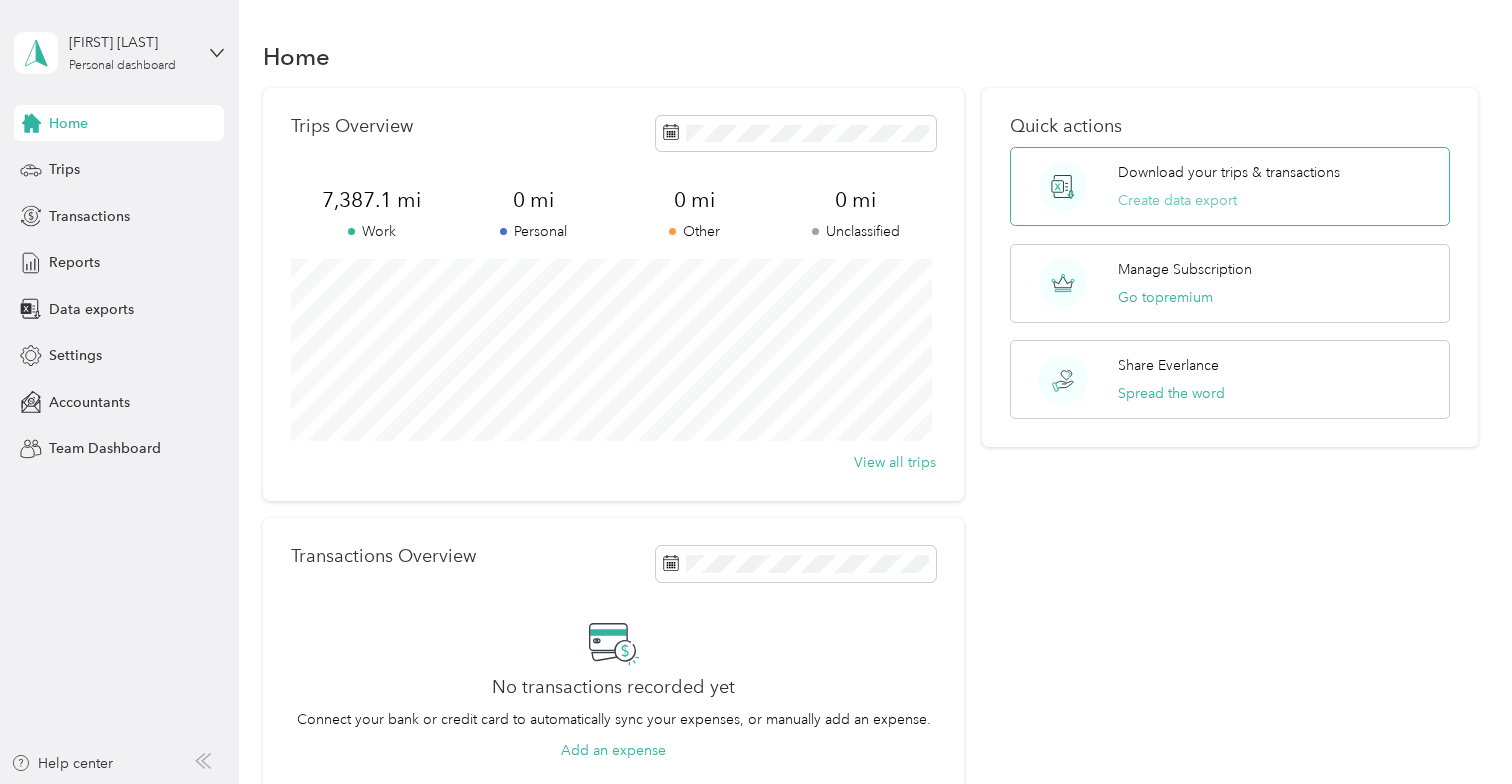 click on "Create data export" at bounding box center (1177, 200) 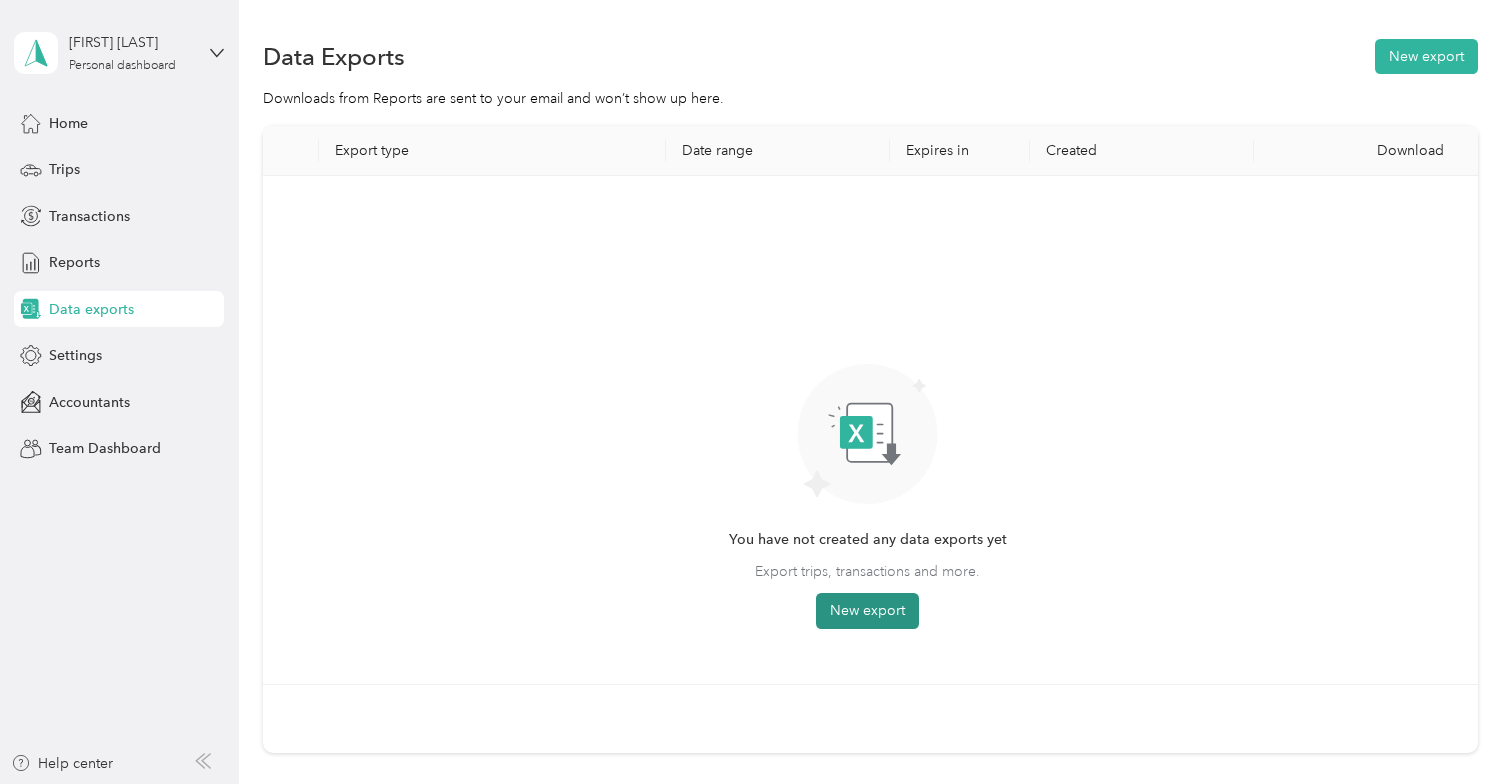 click on "New export" at bounding box center [867, 611] 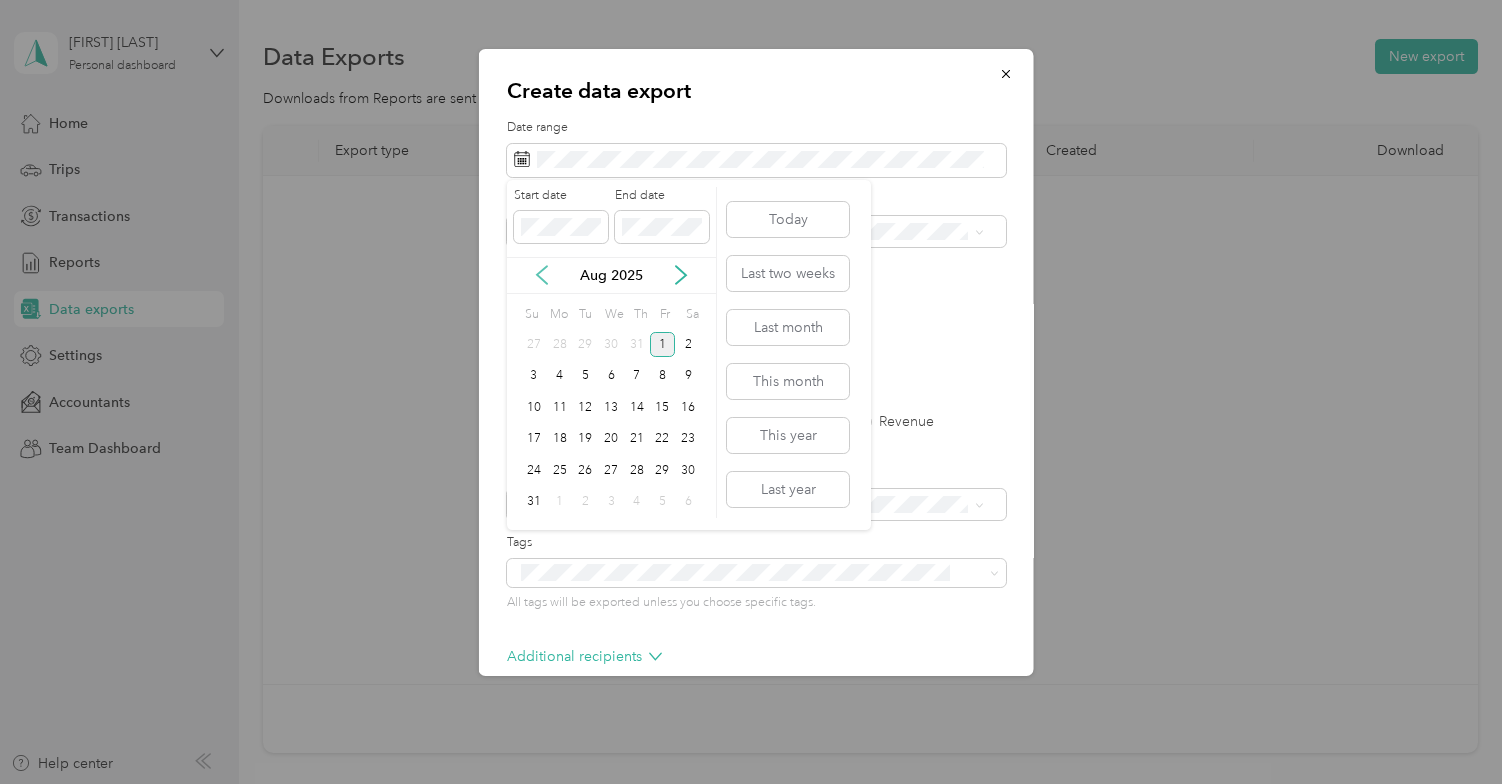click 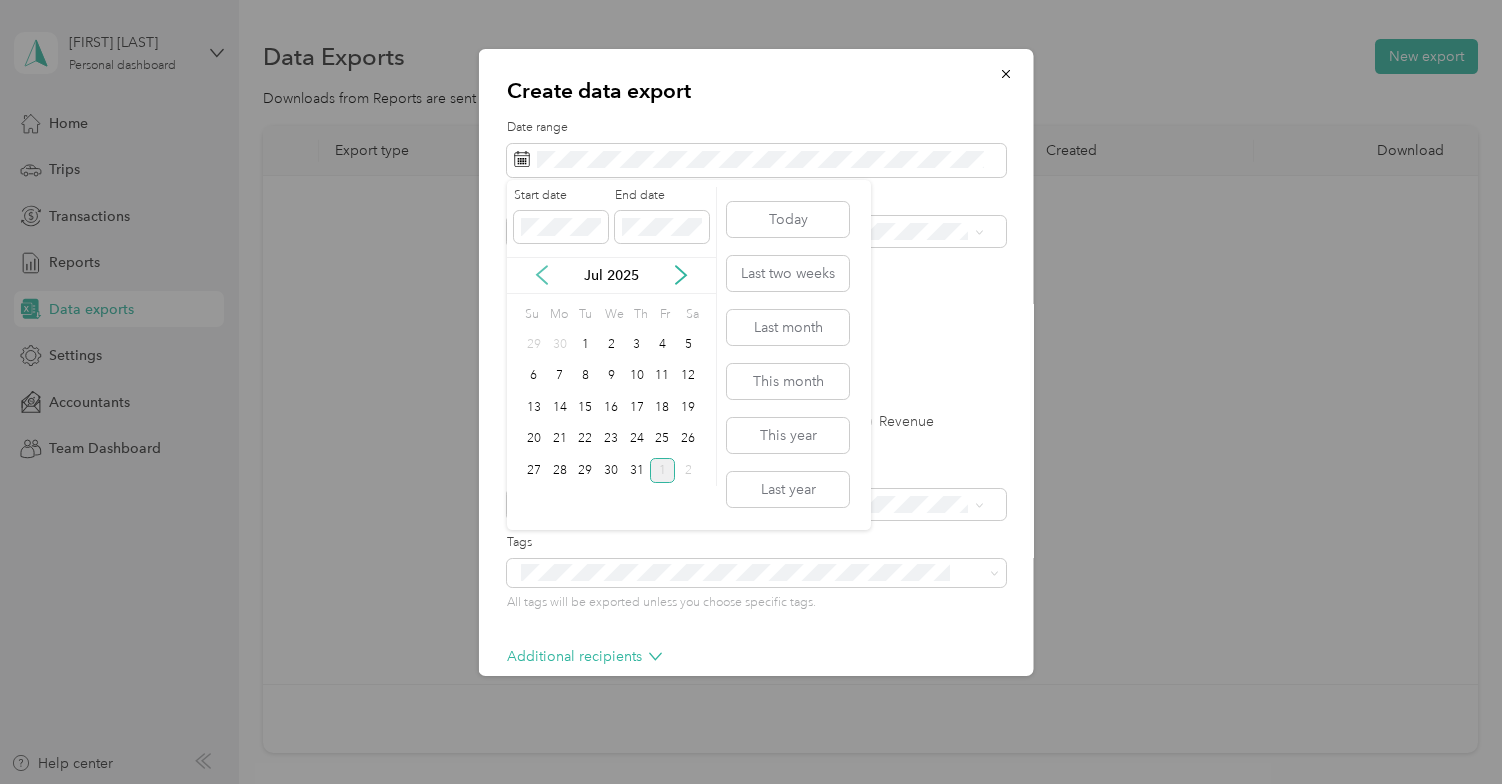 click 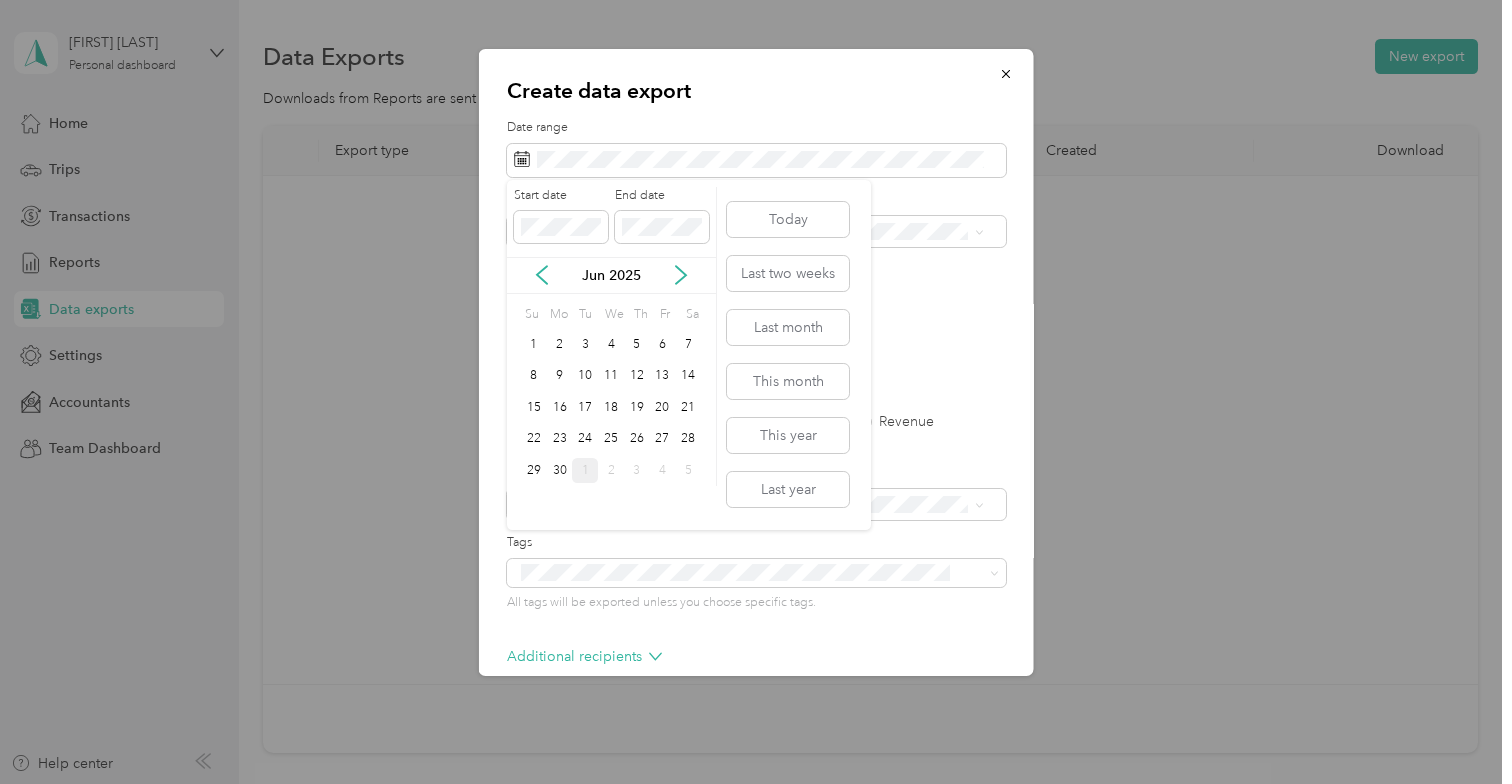 click on "1" at bounding box center [585, 470] 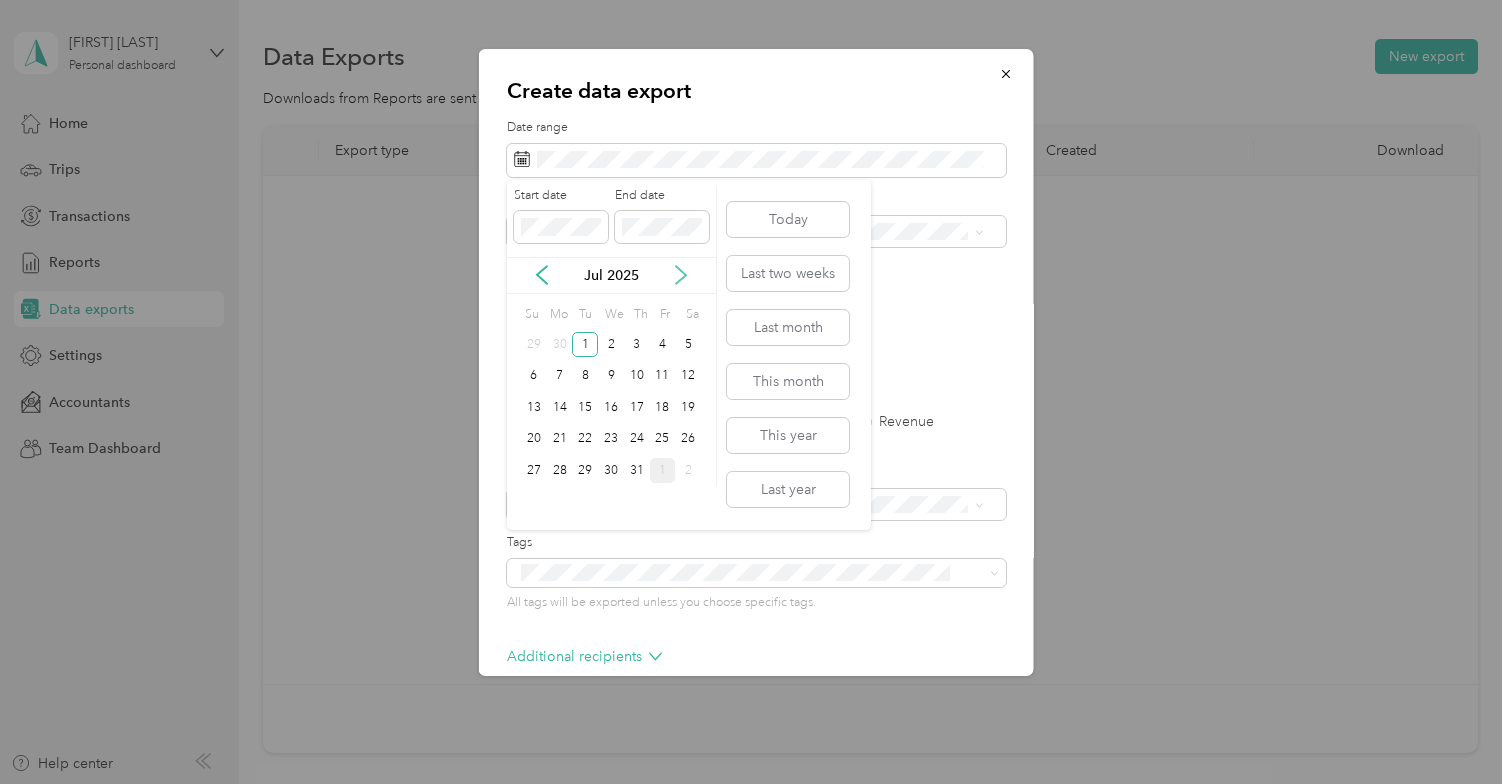 click 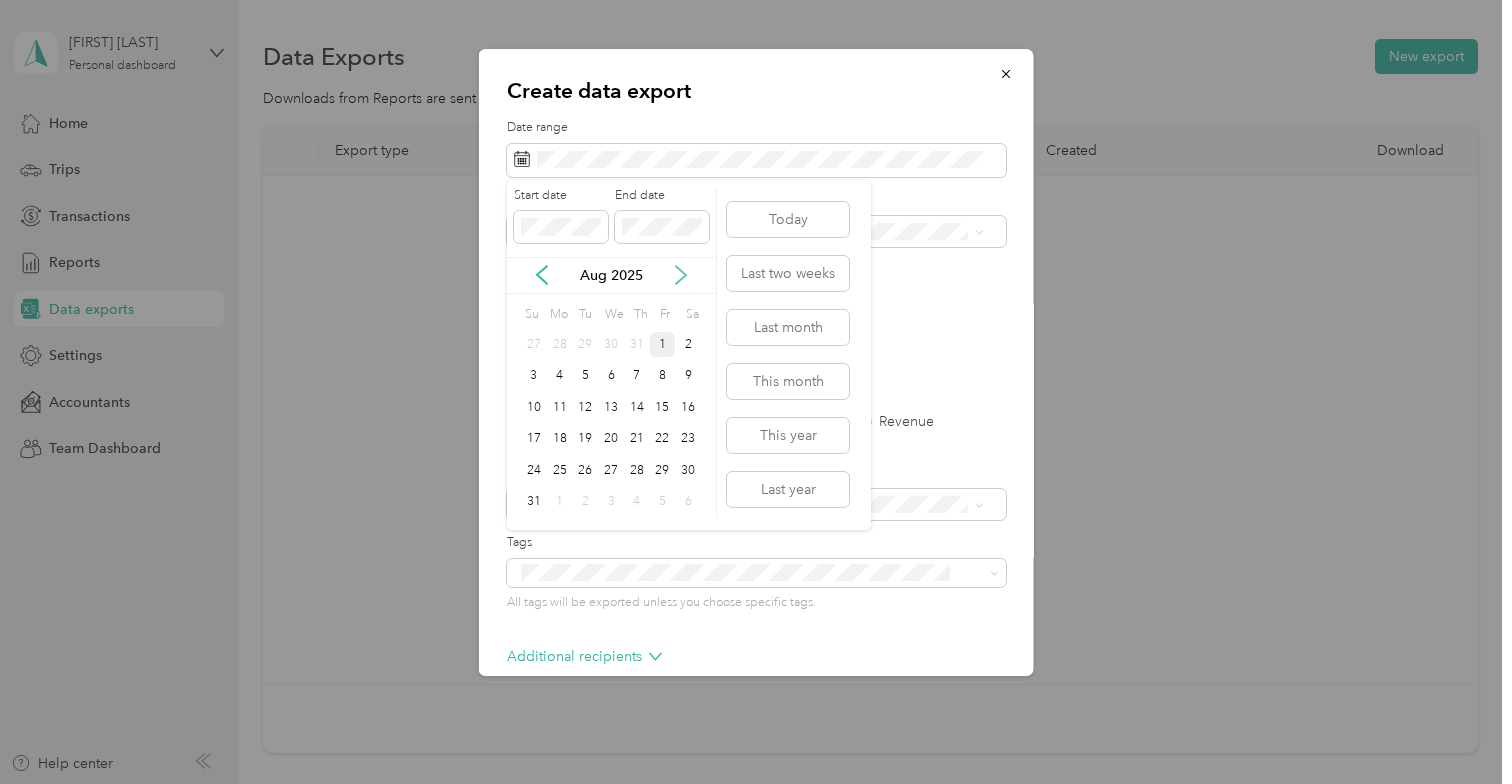 click 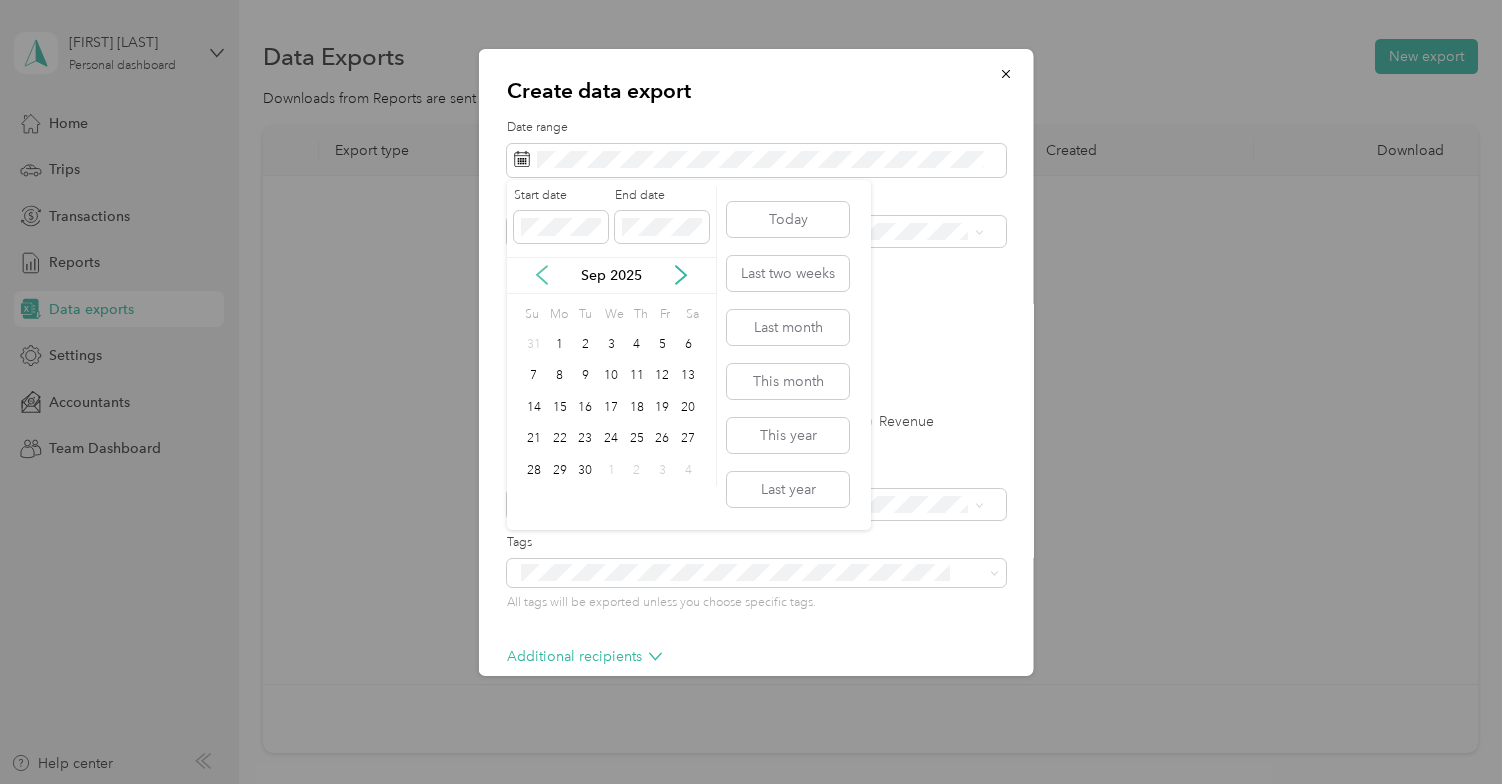 click 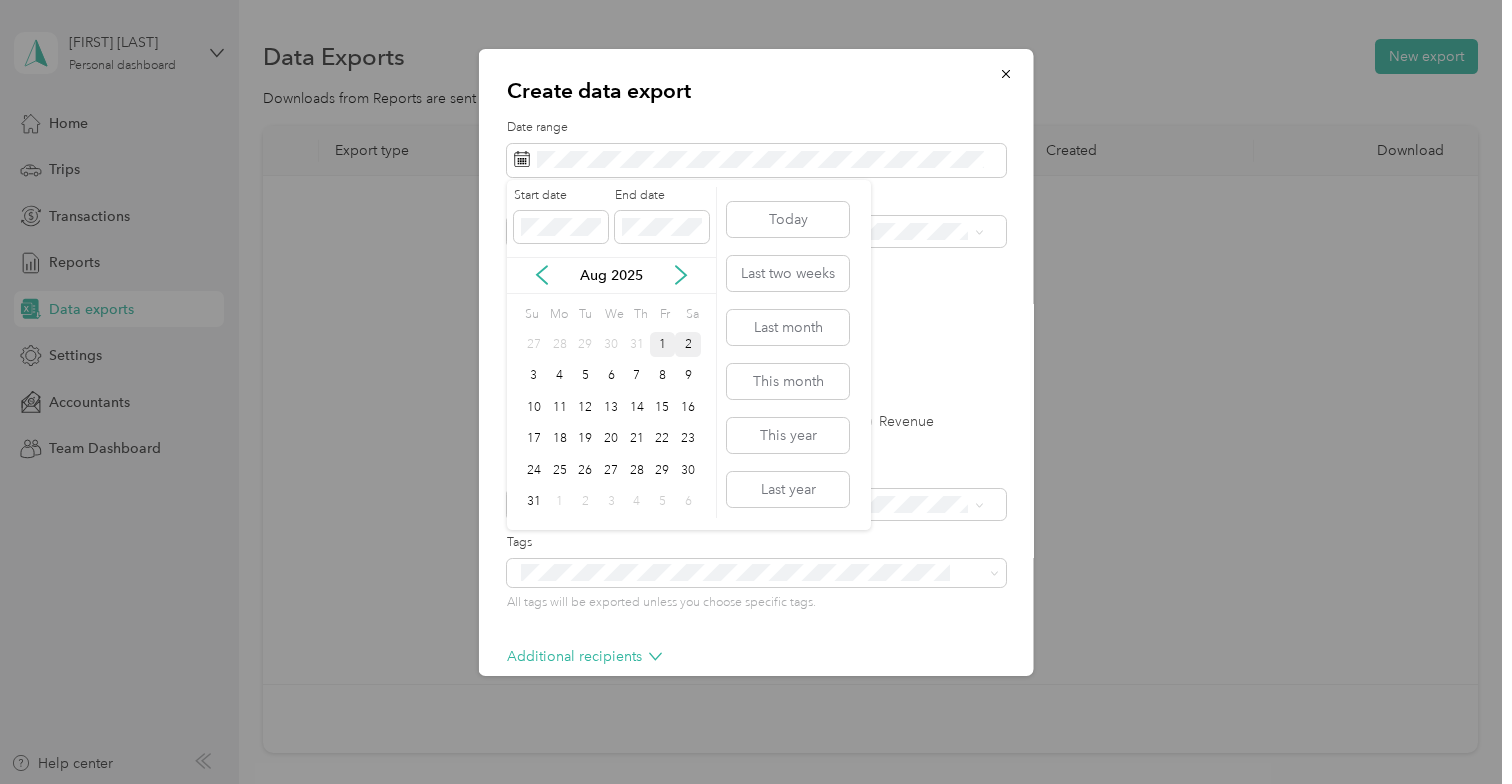 click on "2" at bounding box center [688, 344] 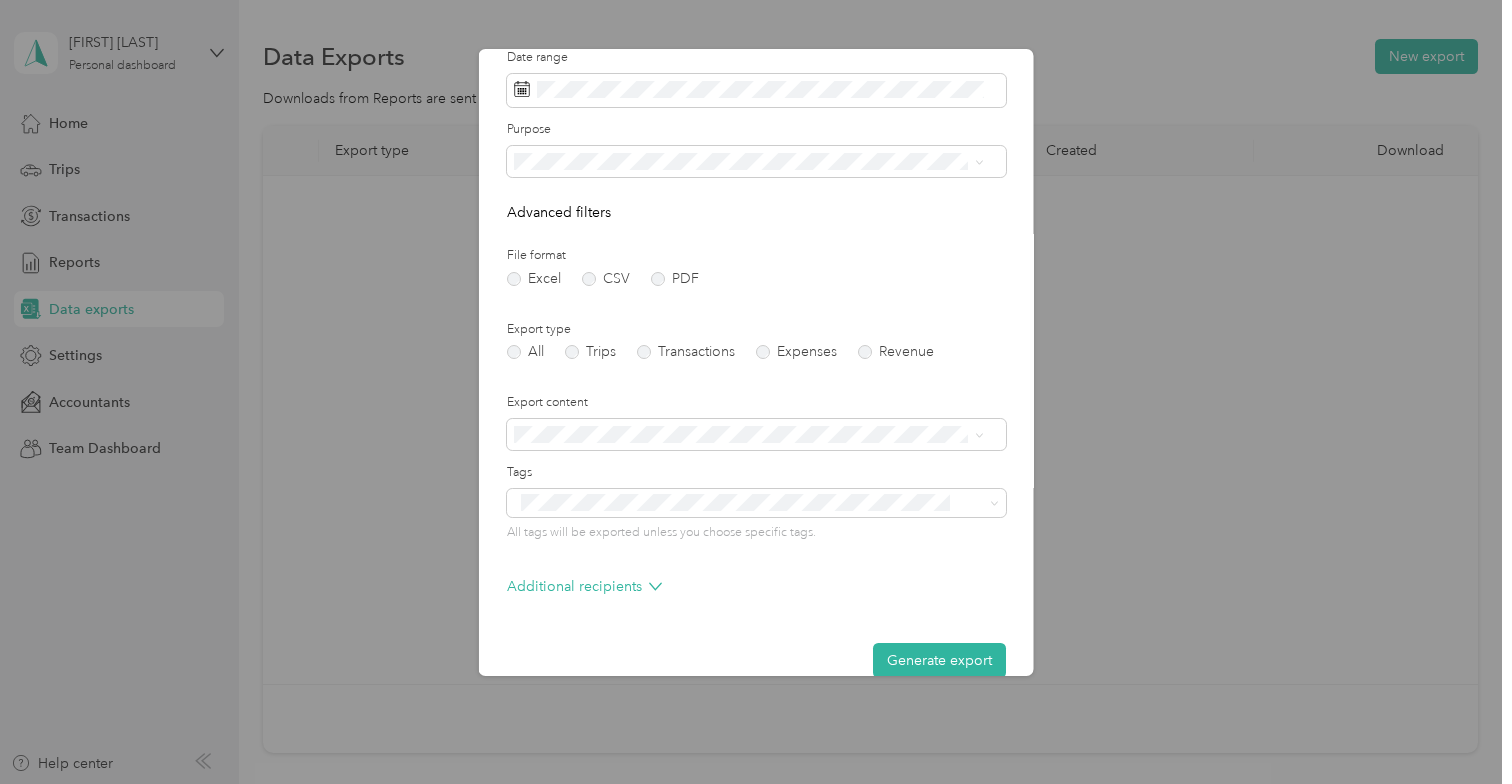 scroll, scrollTop: 100, scrollLeft: 0, axis: vertical 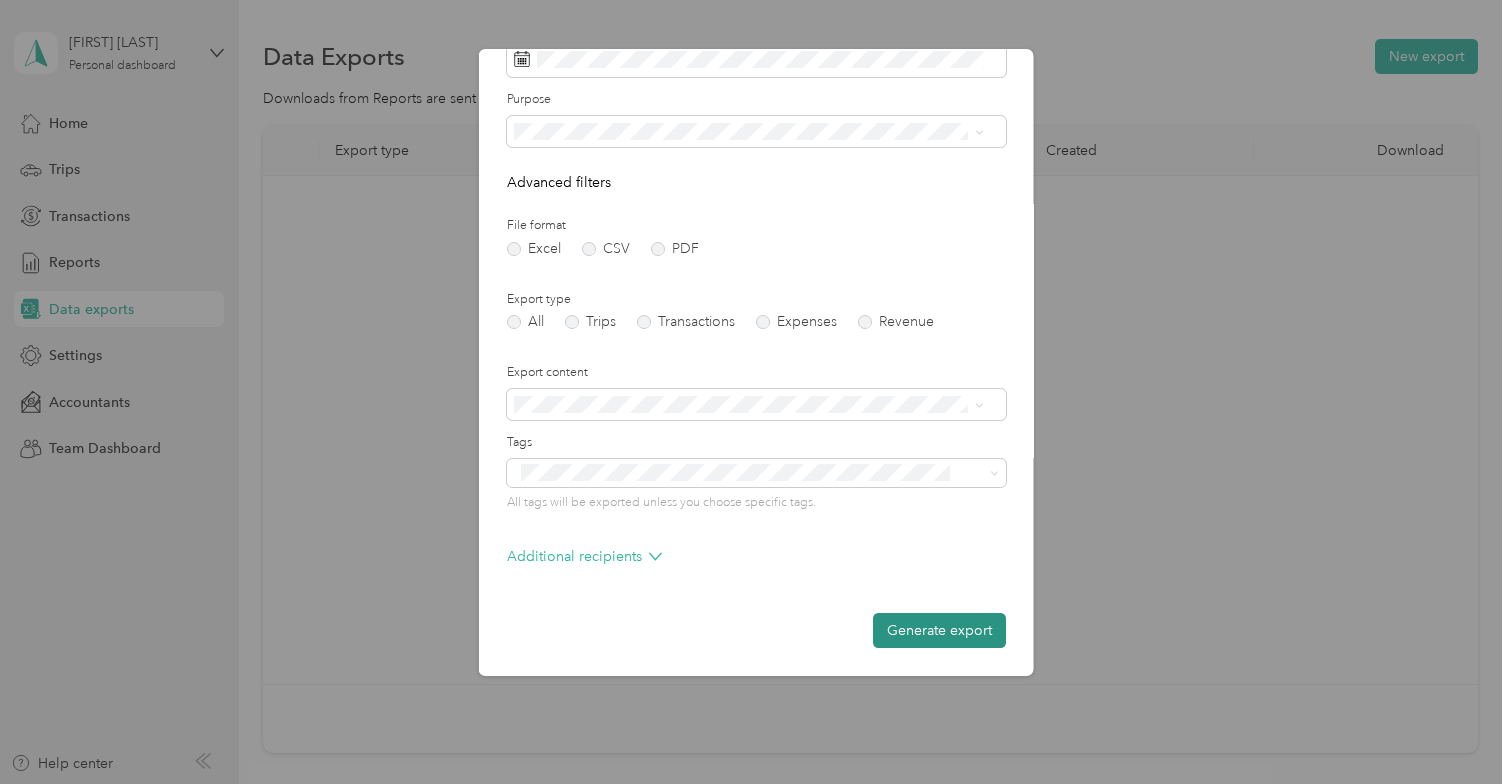 click on "Generate export" at bounding box center (939, 630) 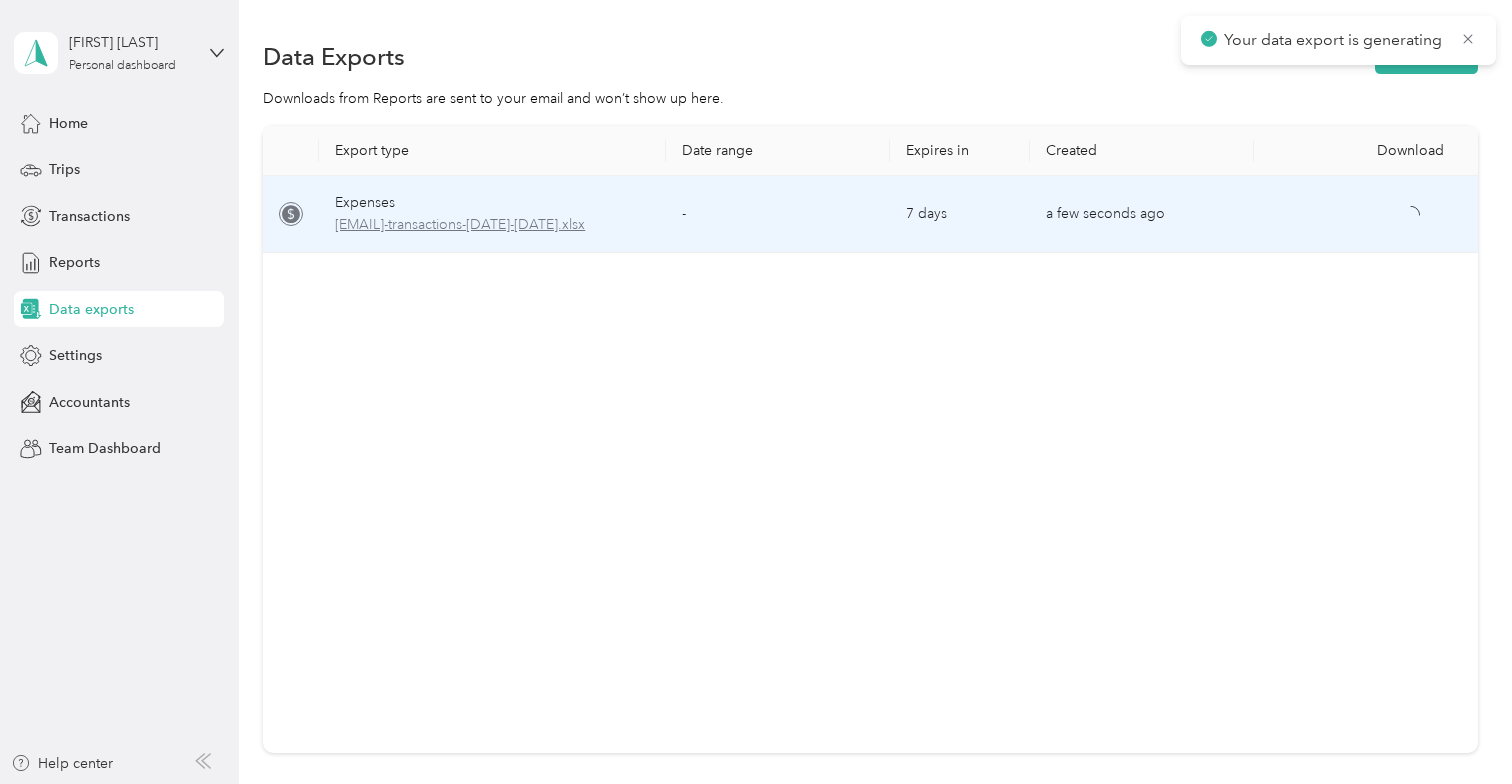 click on "dolescs-gmail.com-transactions-2025-07-01-2025-08-02.xlsx" at bounding box center [492, 225] 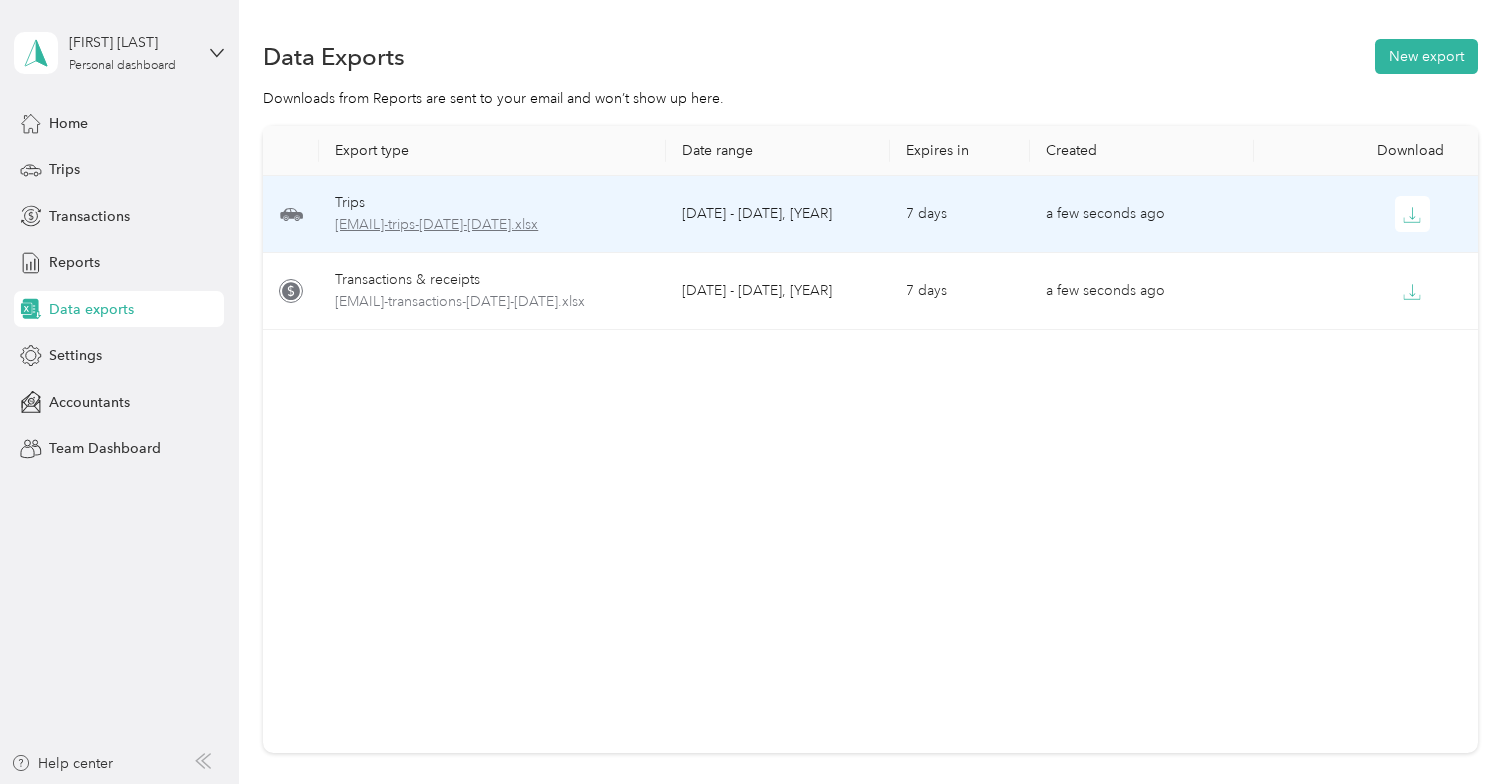 click on "dolescs-gmail.com-trips-2025-07-01-2025-08-02.xlsx" at bounding box center (492, 225) 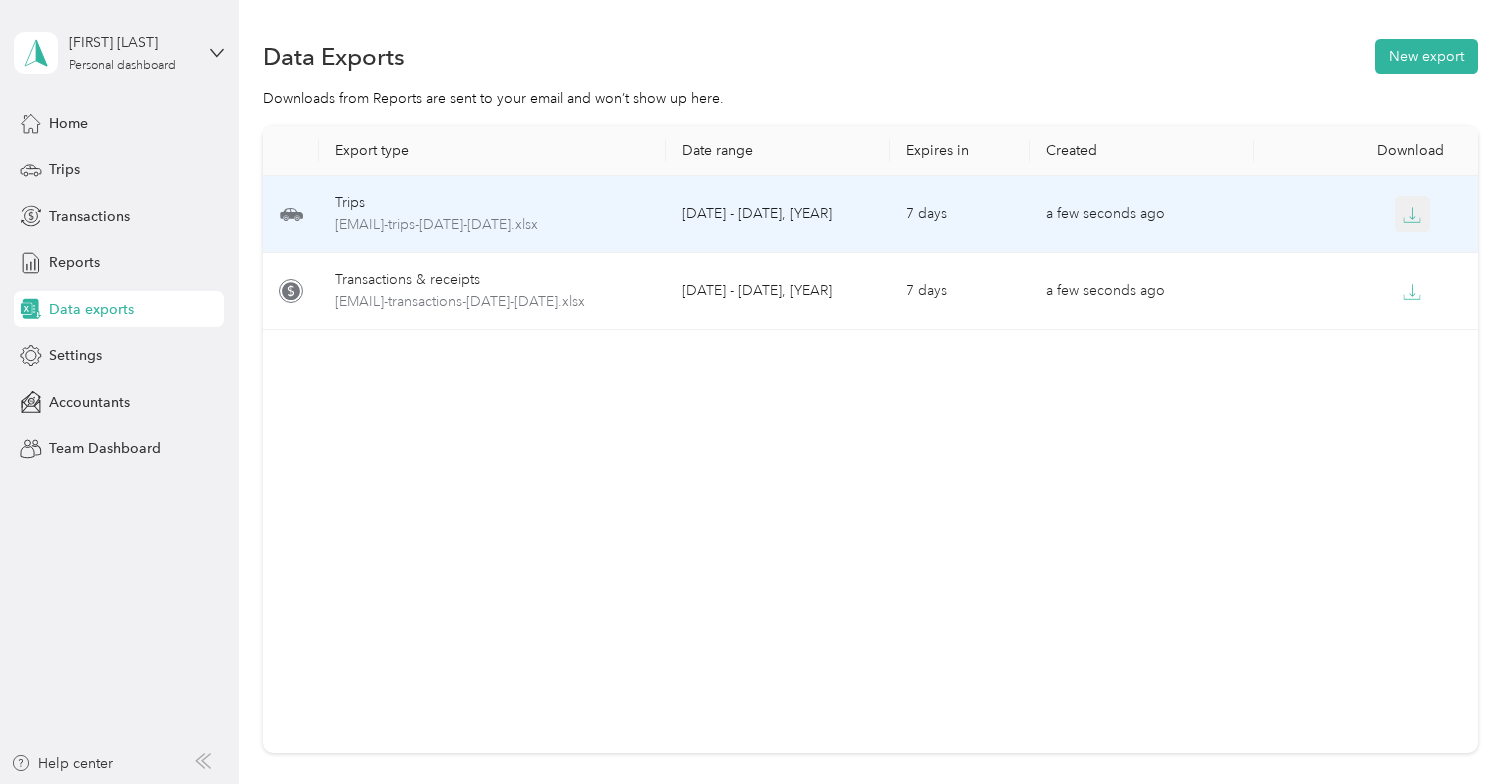 click 